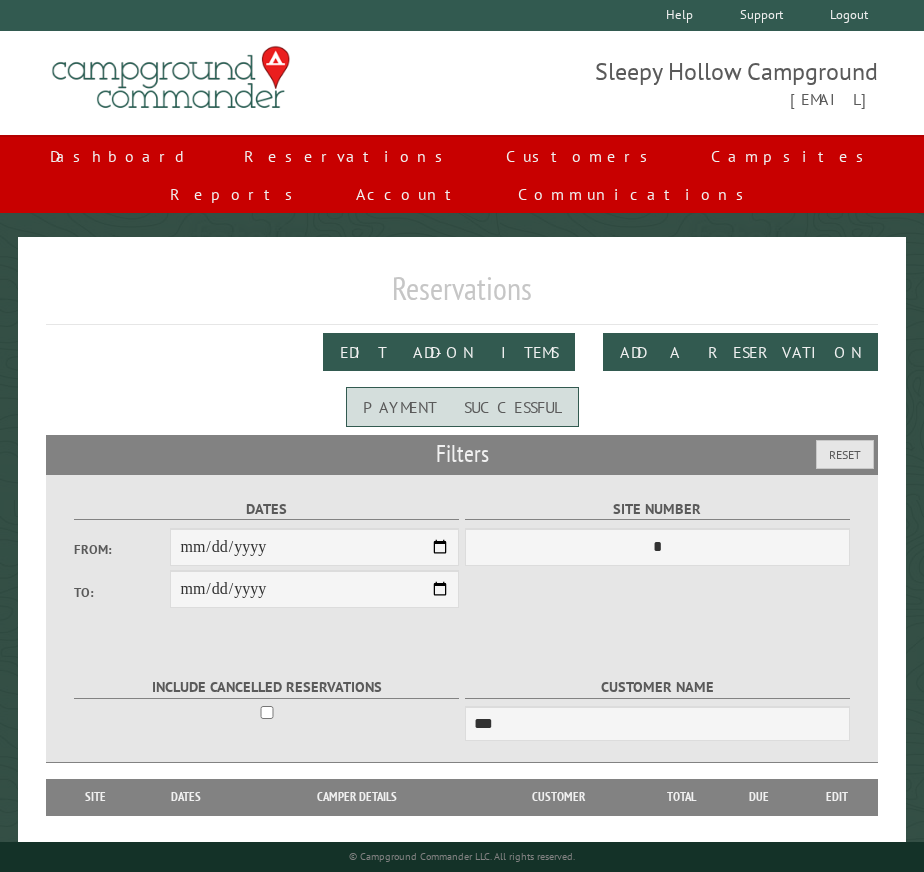scroll, scrollTop: 73, scrollLeft: 0, axis: vertical 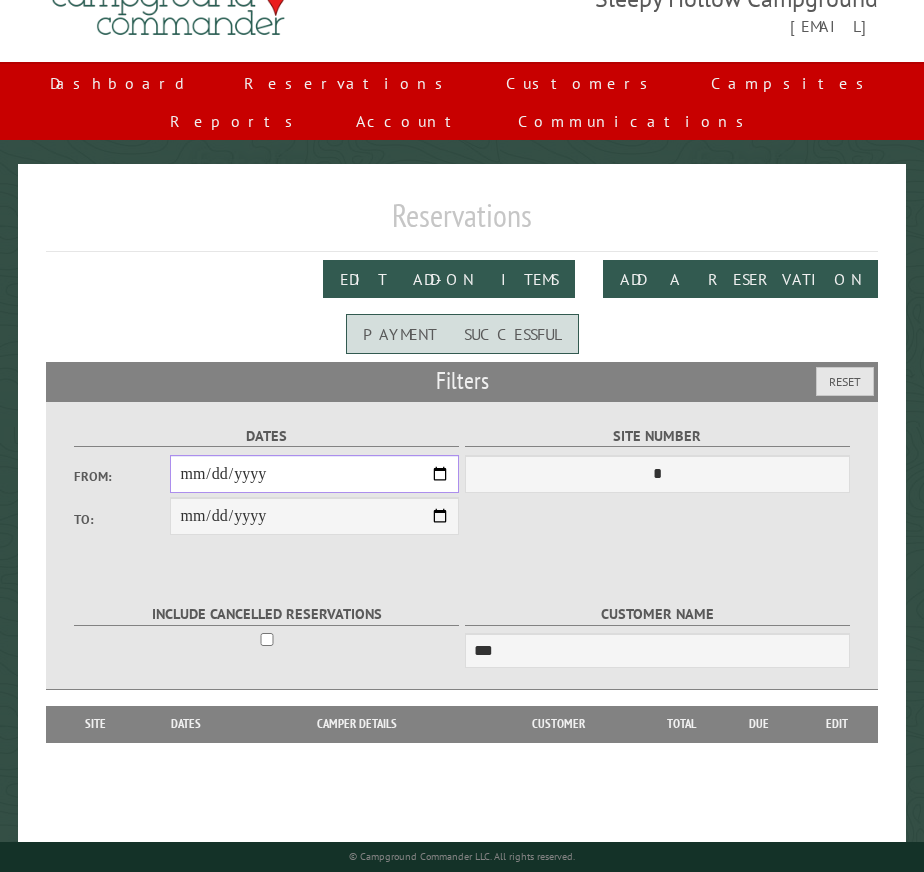 click on "**********" at bounding box center (314, 474) 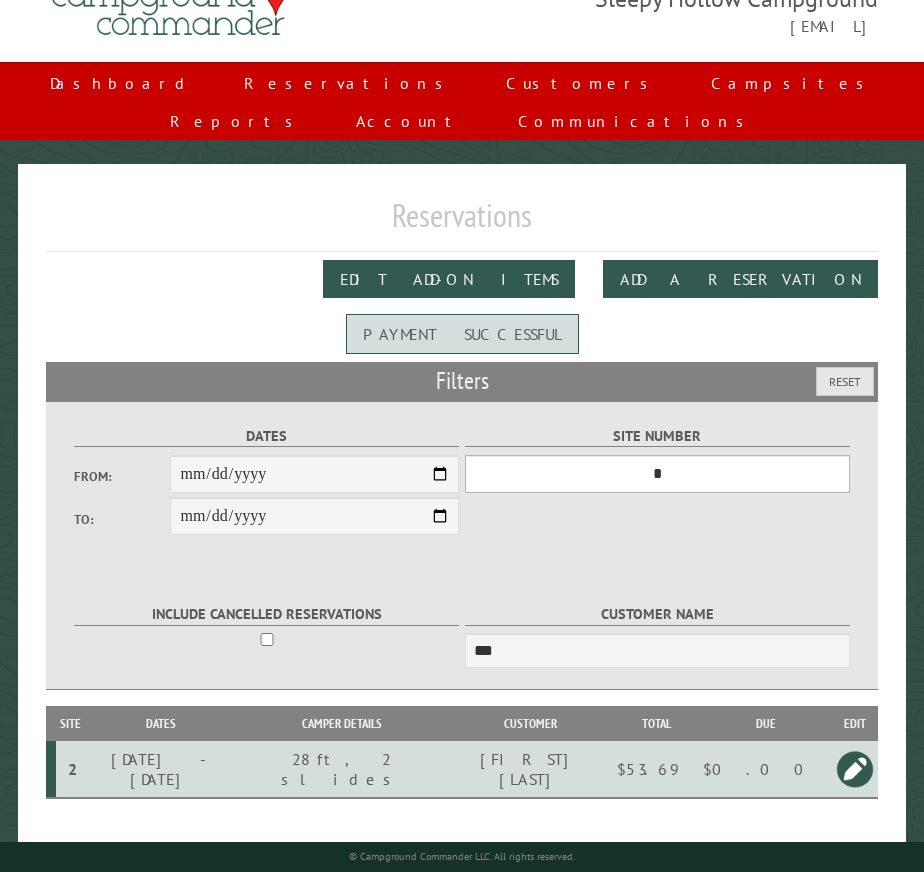 click on "*** * * * * * * * * * ** *** *** ** ** ** ** ** ** ** ** ** ** *** *** ** ** ** ** ** ** ** ** ** ** *** *** ** ** ** ** ** ** ** ** *** *** ** ** ** ** ** ** *** *** ** ** ** ** ** *** ** ** ** ** ** ** ** ** ** ** ** ** ** ** ** ** ** ** ** ** ** ** ** ** **" at bounding box center (657, 474) 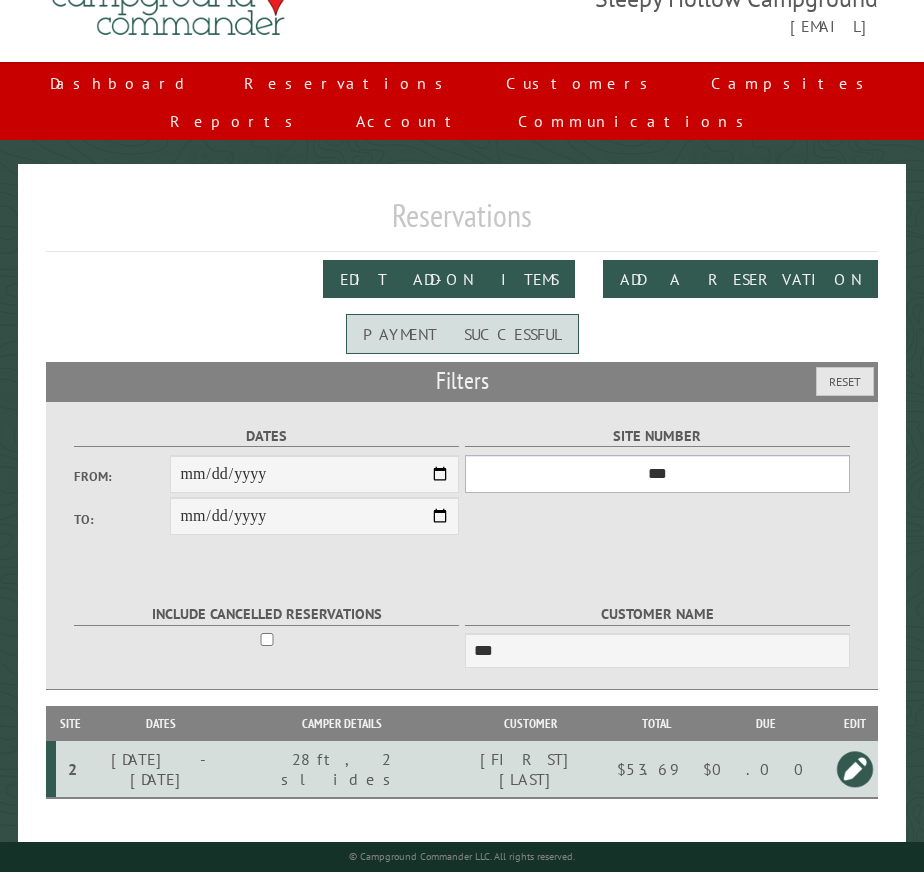 click on "*** * * * * * * * * * ** *** *** ** ** ** ** ** ** ** ** ** ** *** *** ** ** ** ** ** ** ** ** ** ** *** *** ** ** ** ** ** ** ** ** *** *** ** ** ** ** ** ** *** *** ** ** ** ** ** *** ** ** ** ** ** ** ** ** ** ** ** ** ** ** ** ** ** ** ** ** ** ** ** ** **" at bounding box center (657, 474) 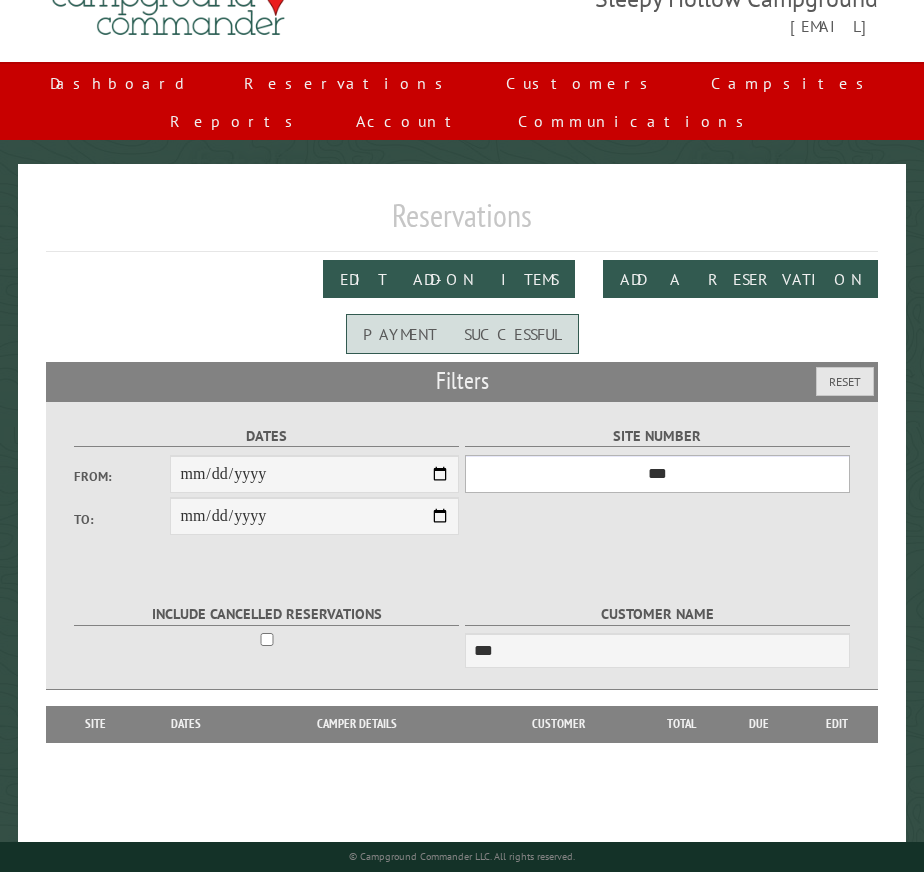 select on "**" 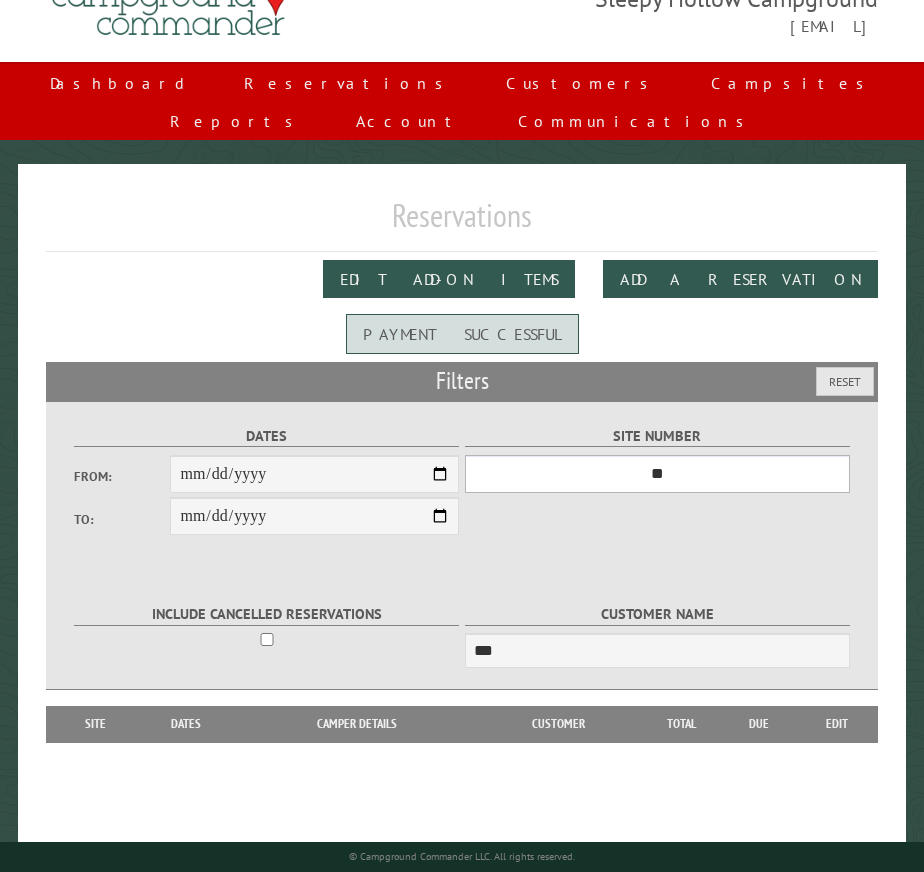 click on "*** * * * * * * * * * ** *** *** ** ** ** ** ** ** ** ** ** ** *** *** ** ** ** ** ** ** ** ** ** ** *** *** ** ** ** ** ** ** ** ** *** *** ** ** ** ** ** ** *** *** ** ** ** ** ** *** ** ** ** ** ** ** ** ** ** ** ** ** ** ** ** ** ** ** ** ** ** ** ** ** **" at bounding box center (657, 474) 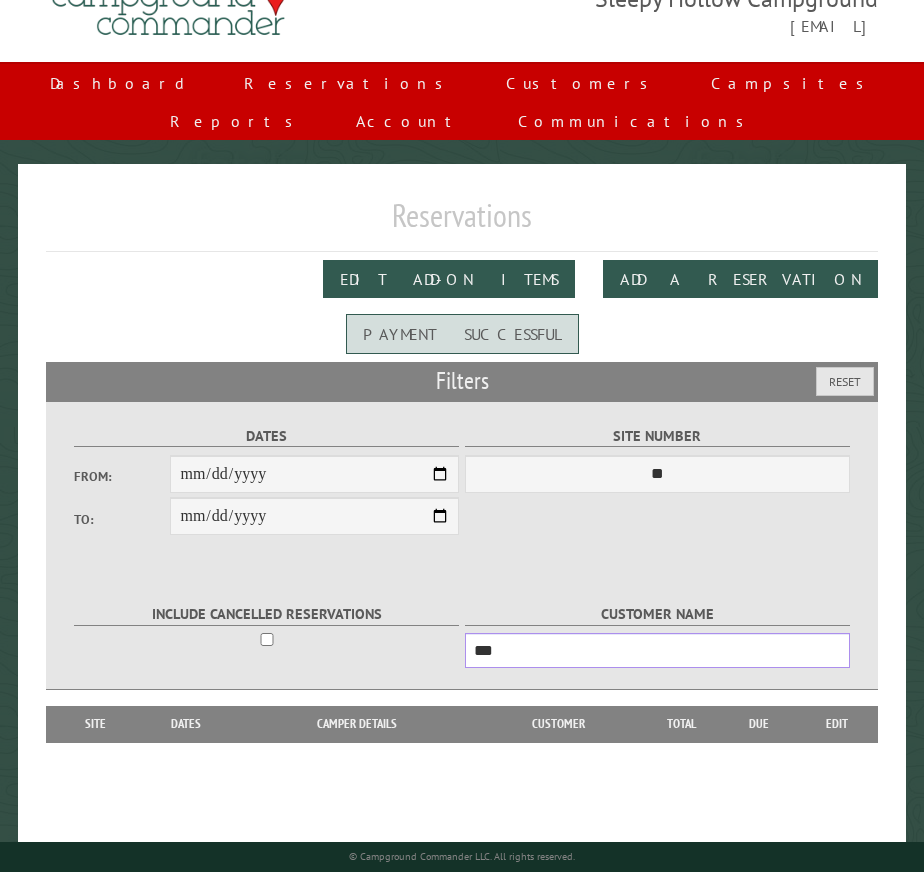 click on "***" at bounding box center (657, 650) 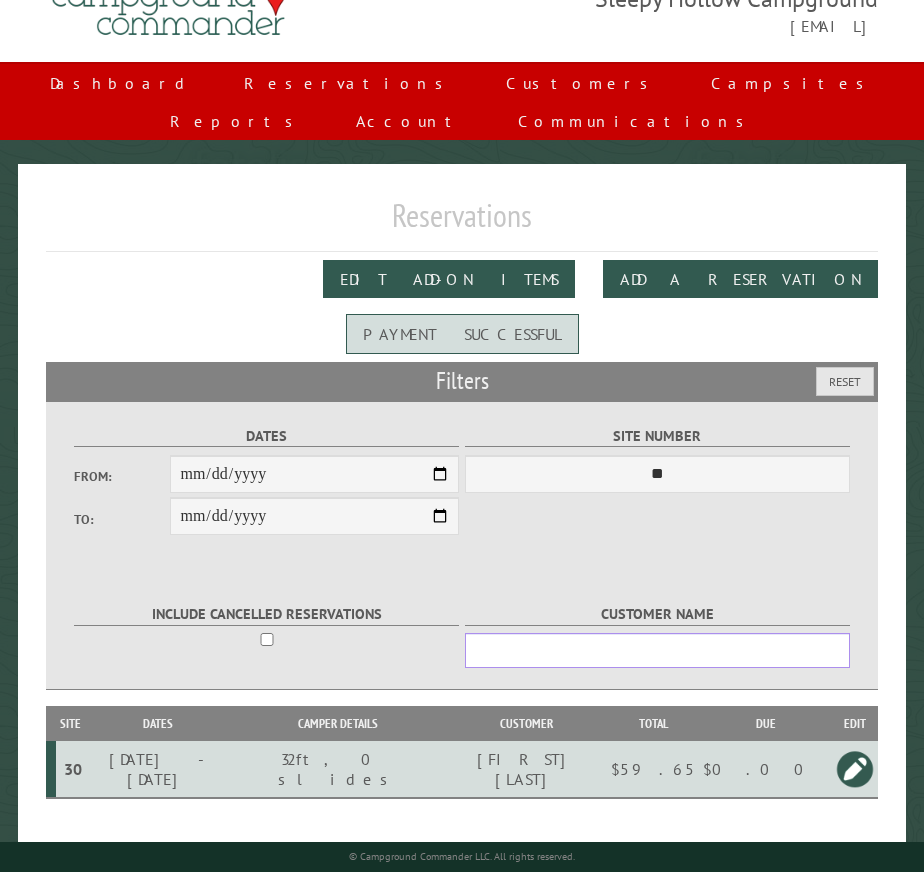 type 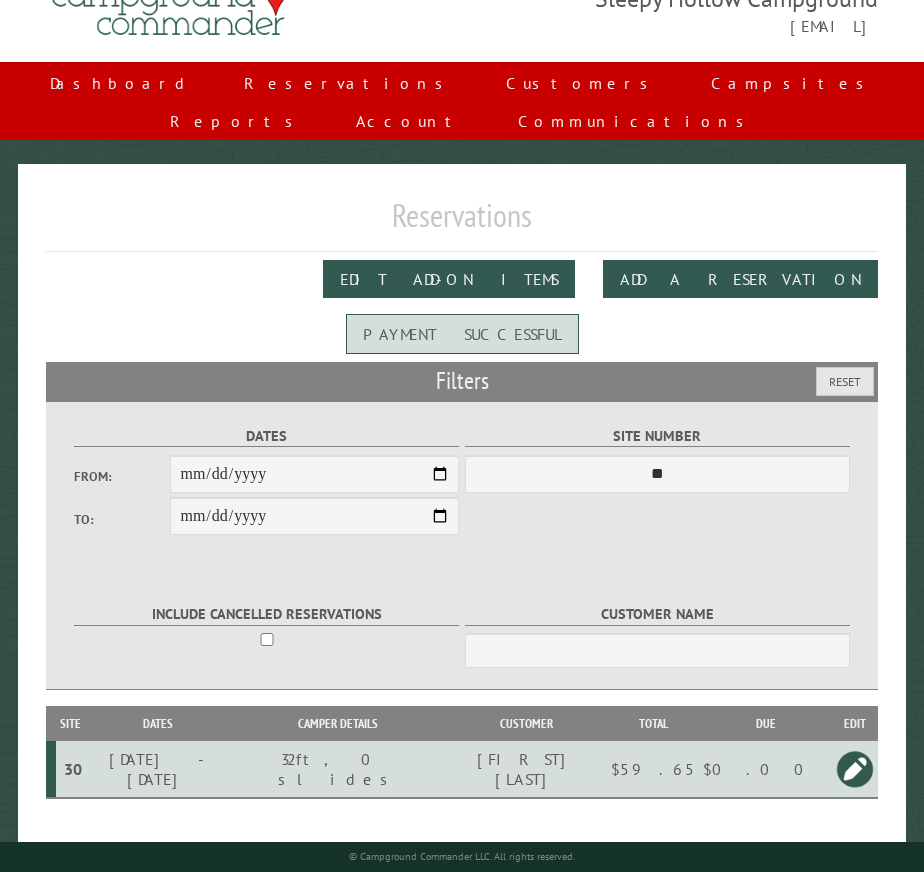 click at bounding box center [855, 769] 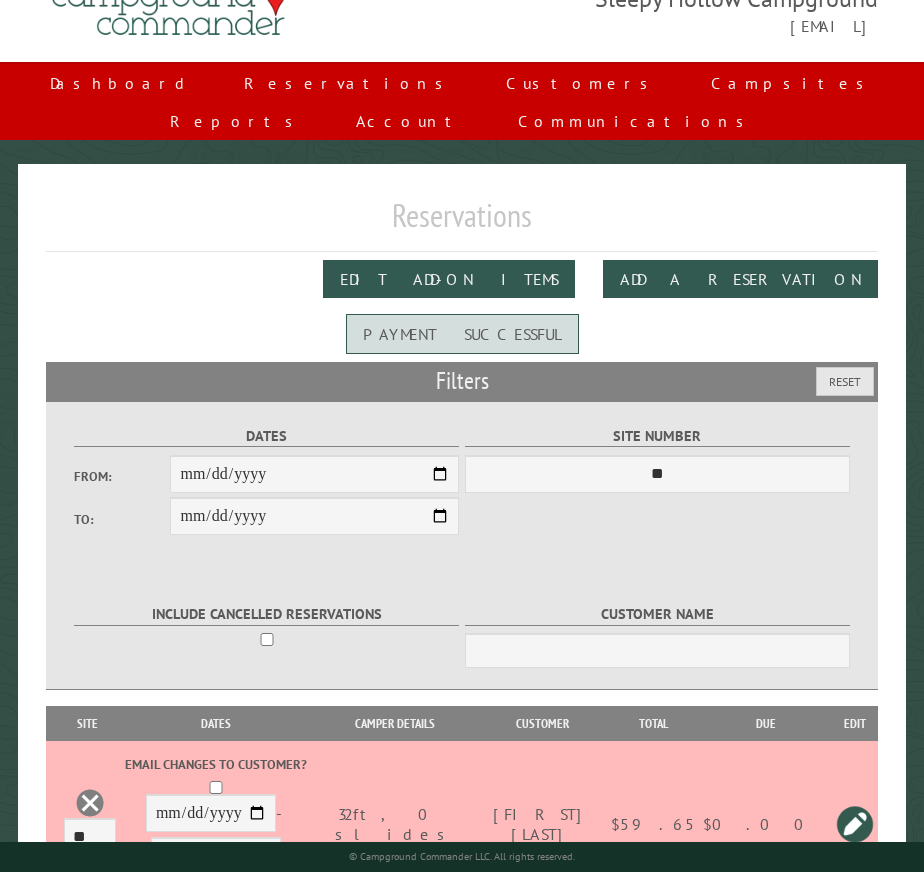 click at bounding box center [90, 803] 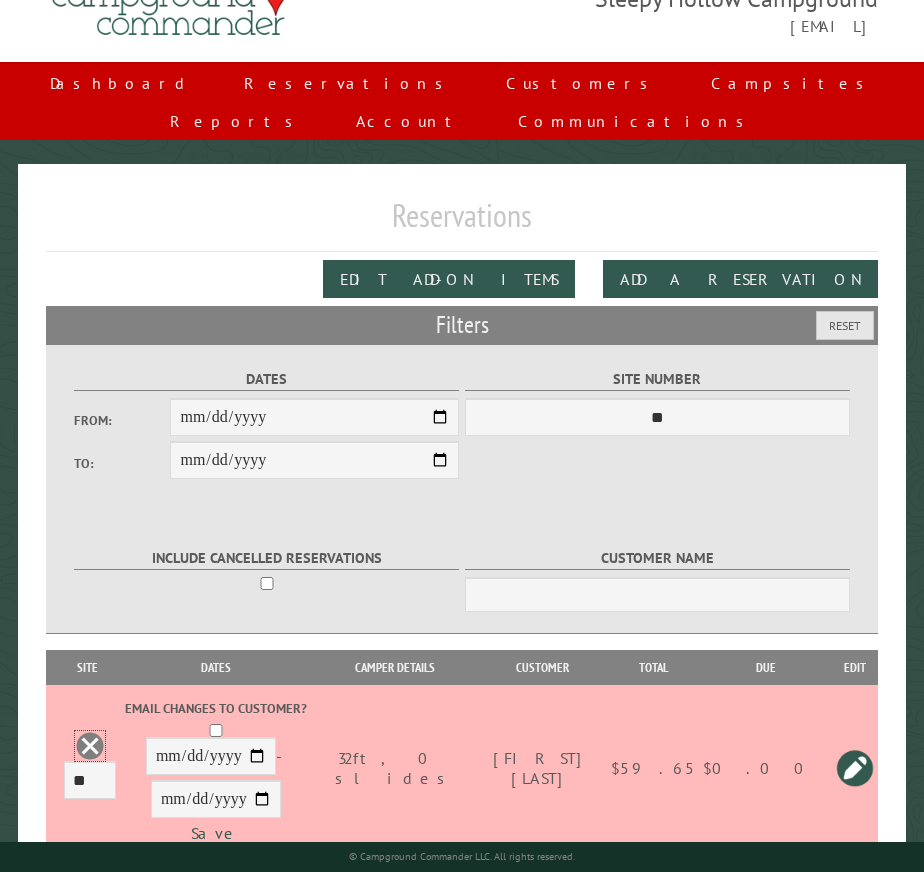 scroll, scrollTop: 0, scrollLeft: 0, axis: both 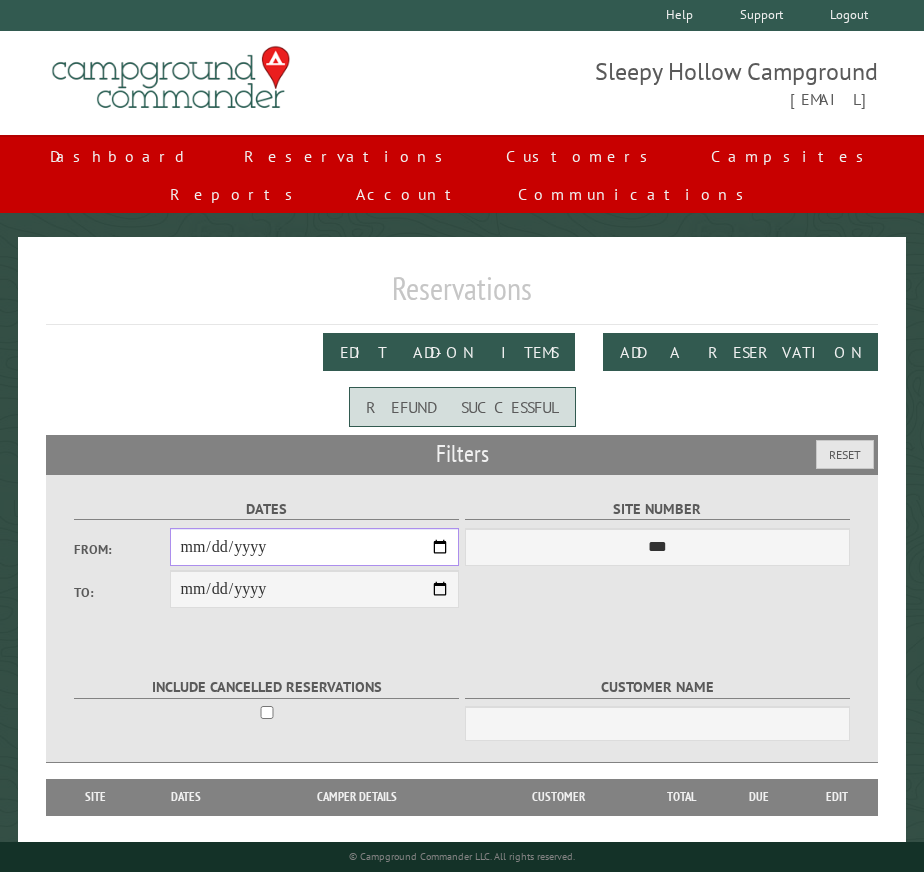 click on "From:" at bounding box center (314, 547) 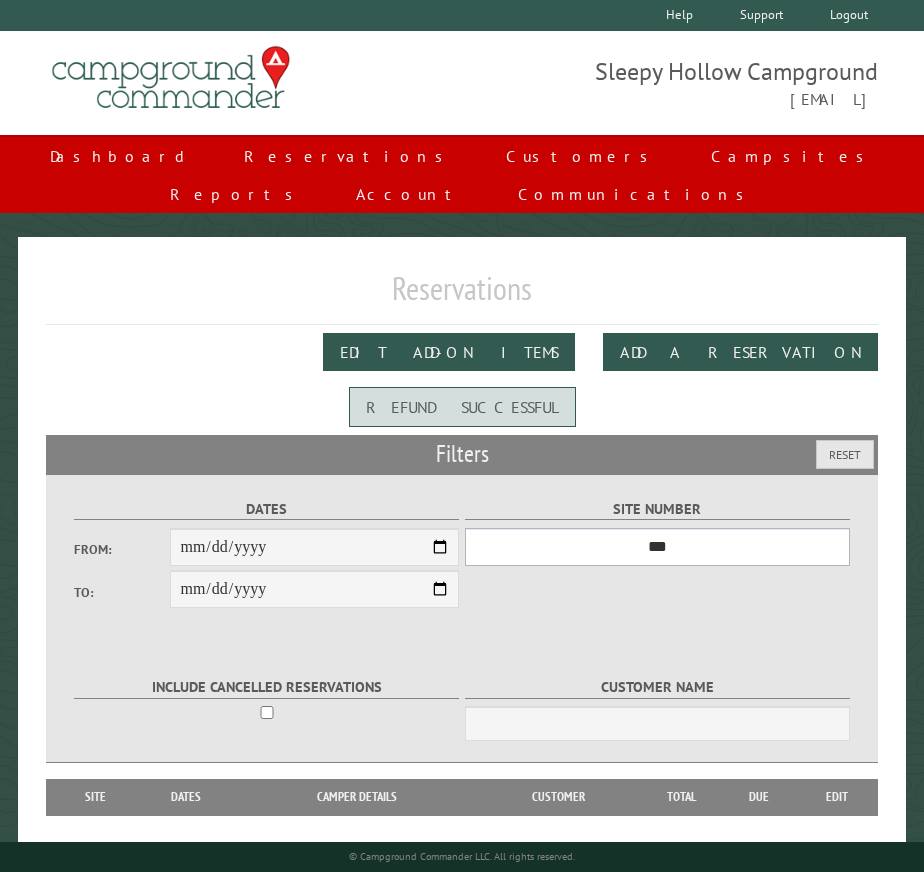 click on "*** * * * * * * * * * ** *** *** ** ** ** ** ** ** ** ** ** ** *** *** ** ** ** ** ** ** ** ** ** ** *** *** ** ** ** ** ** ** ** ** *** *** ** ** ** ** ** ** *** *** ** ** ** ** ** *** ** ** ** ** ** ** ** ** ** ** ** ** ** ** ** ** ** ** ** ** ** ** ** ** **" at bounding box center [657, 547] 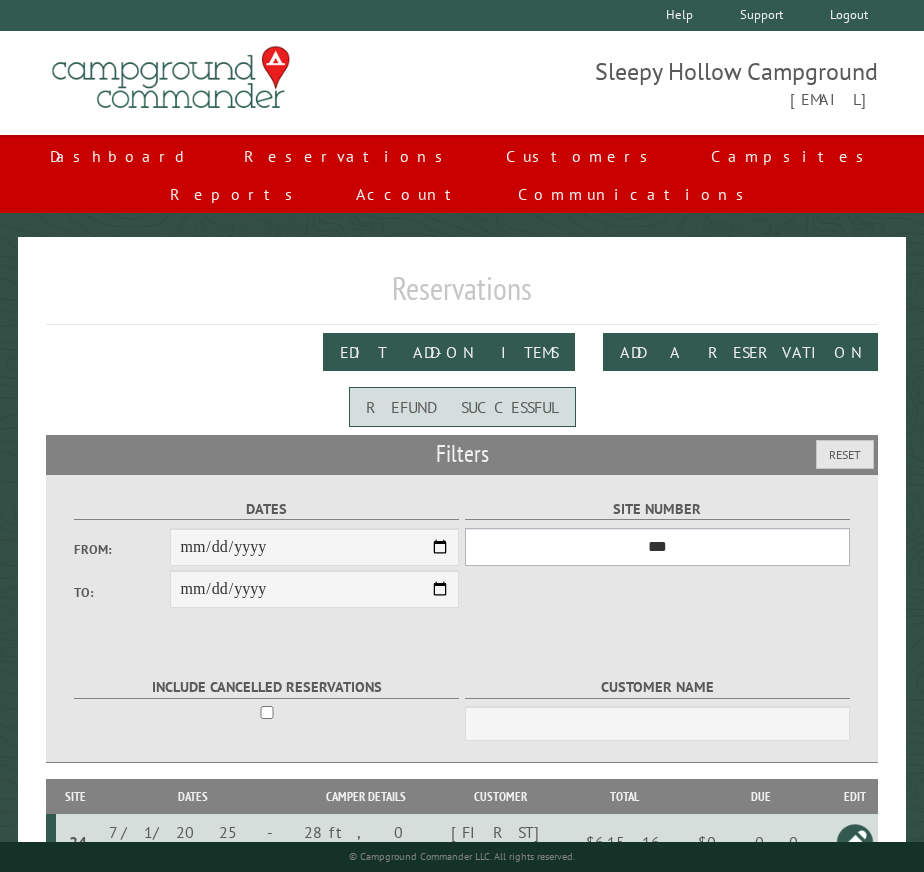 select on "**" 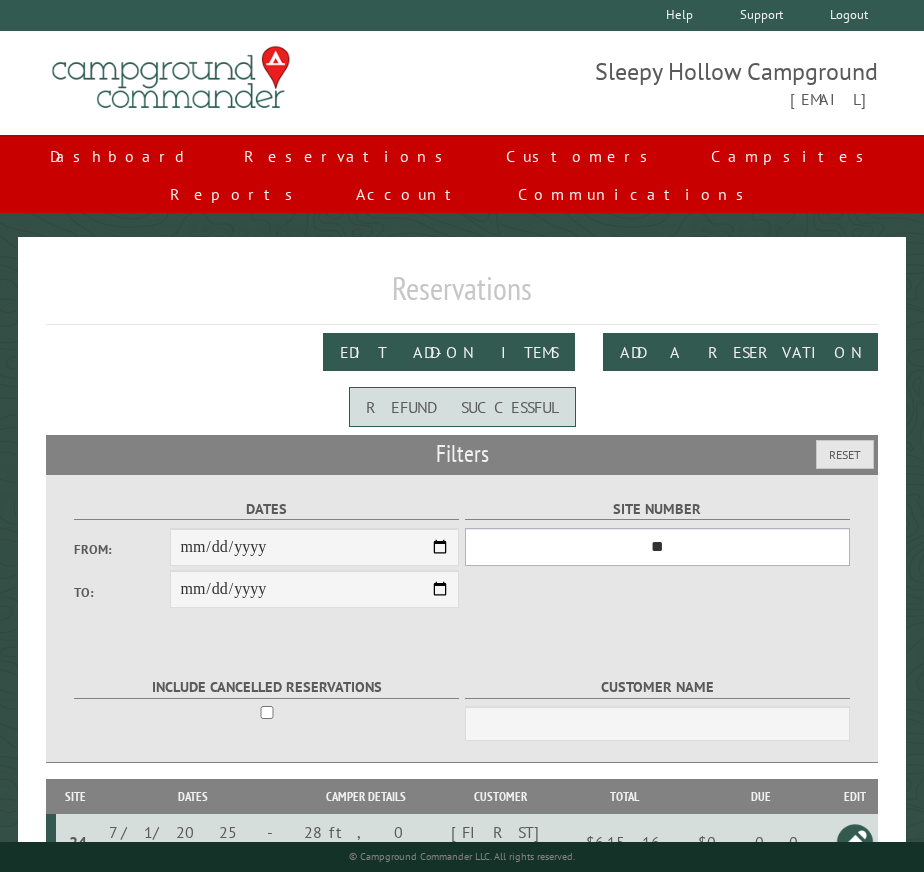click on "*** * * * * * * * * * ** *** *** ** ** ** ** ** ** ** ** ** ** *** *** ** ** ** ** ** ** ** ** ** ** *** *** ** ** ** ** ** ** ** ** *** *** ** ** ** ** ** ** *** *** ** ** ** ** ** *** ** ** ** ** ** ** ** ** ** ** ** ** ** ** ** ** ** ** ** ** ** ** ** ** **" at bounding box center [657, 547] 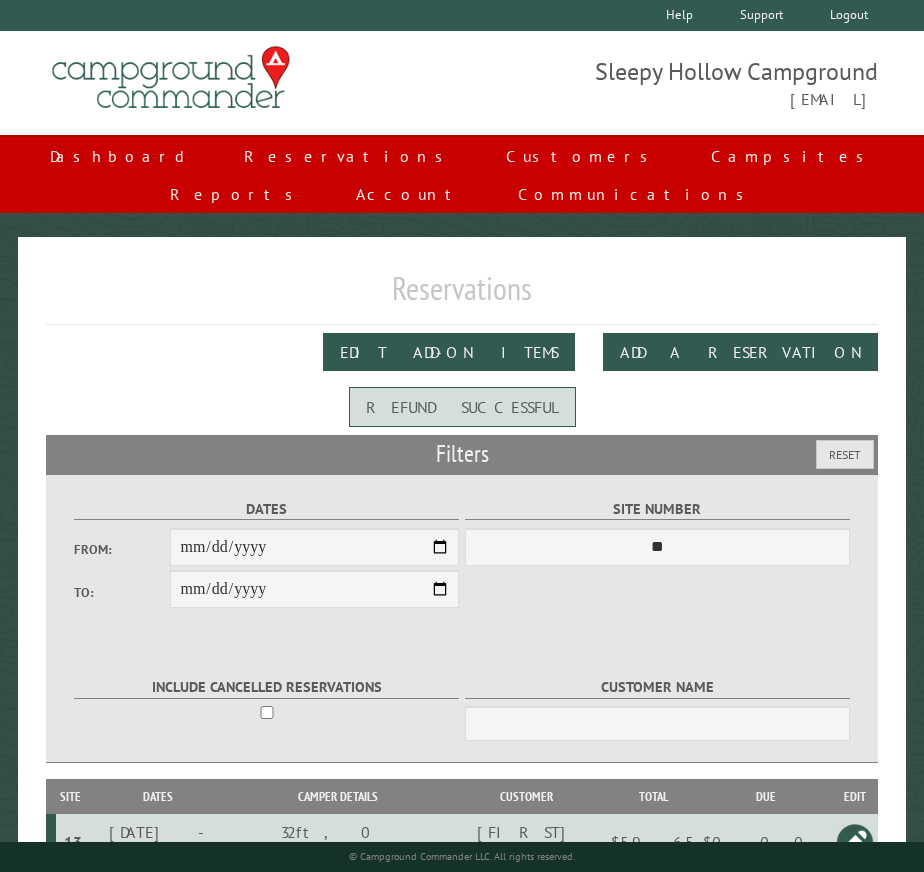 click at bounding box center [855, 842] 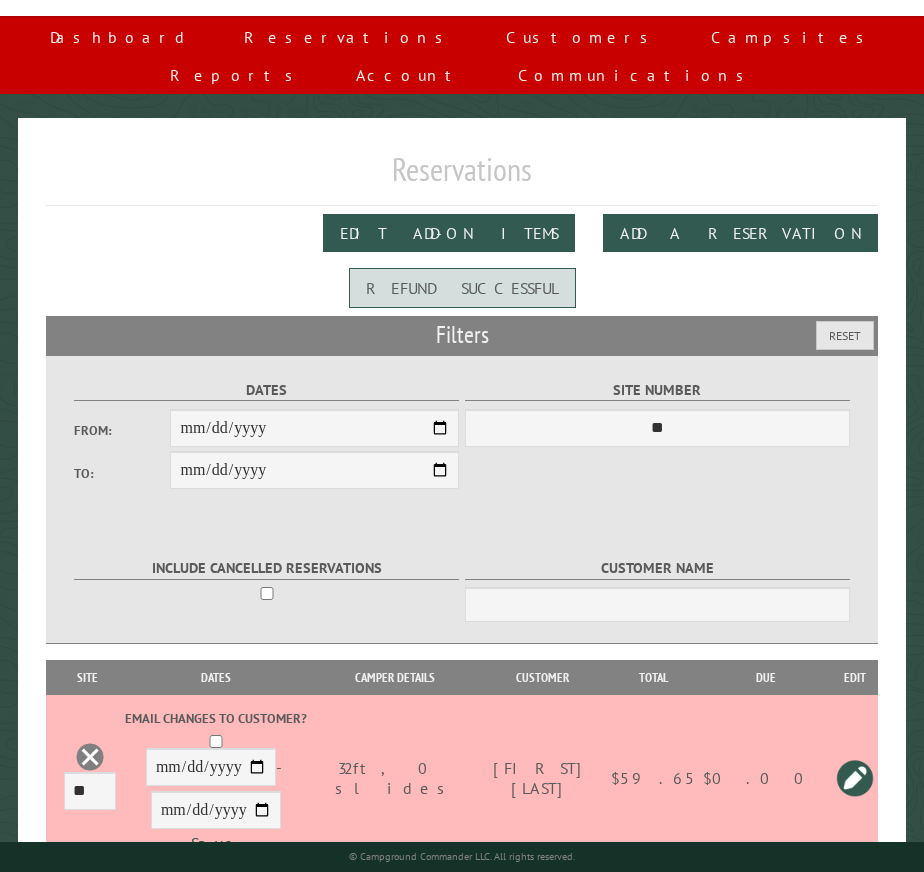 scroll, scrollTop: 121, scrollLeft: 0, axis: vertical 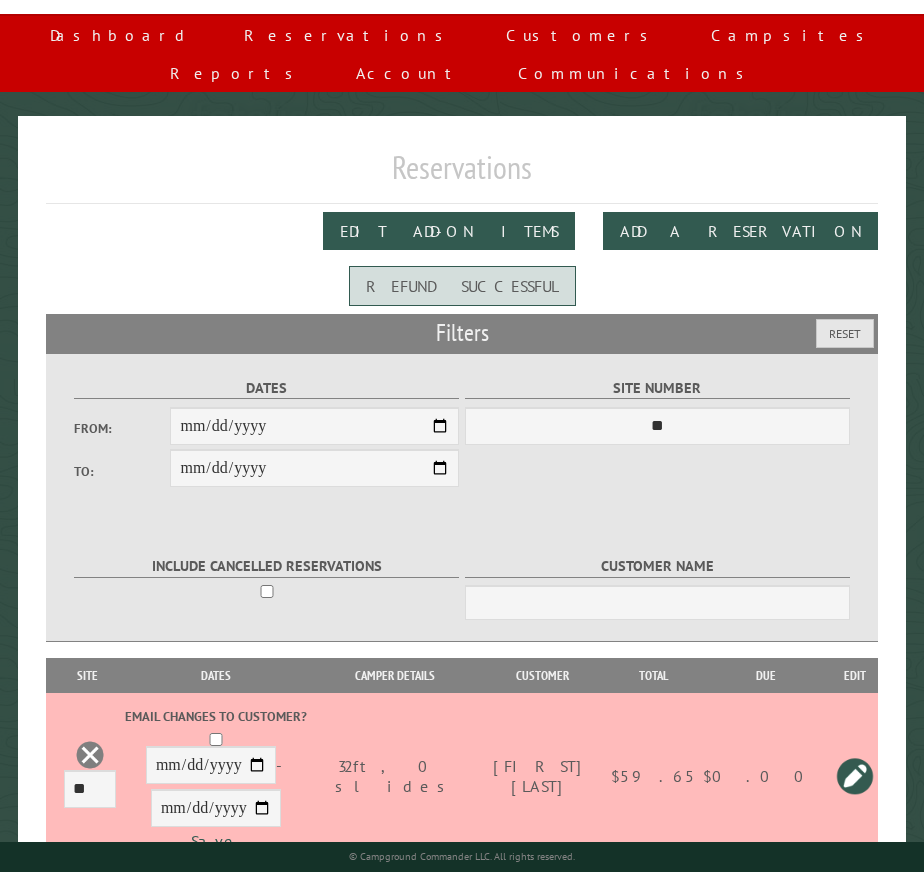 click at bounding box center [90, 755] 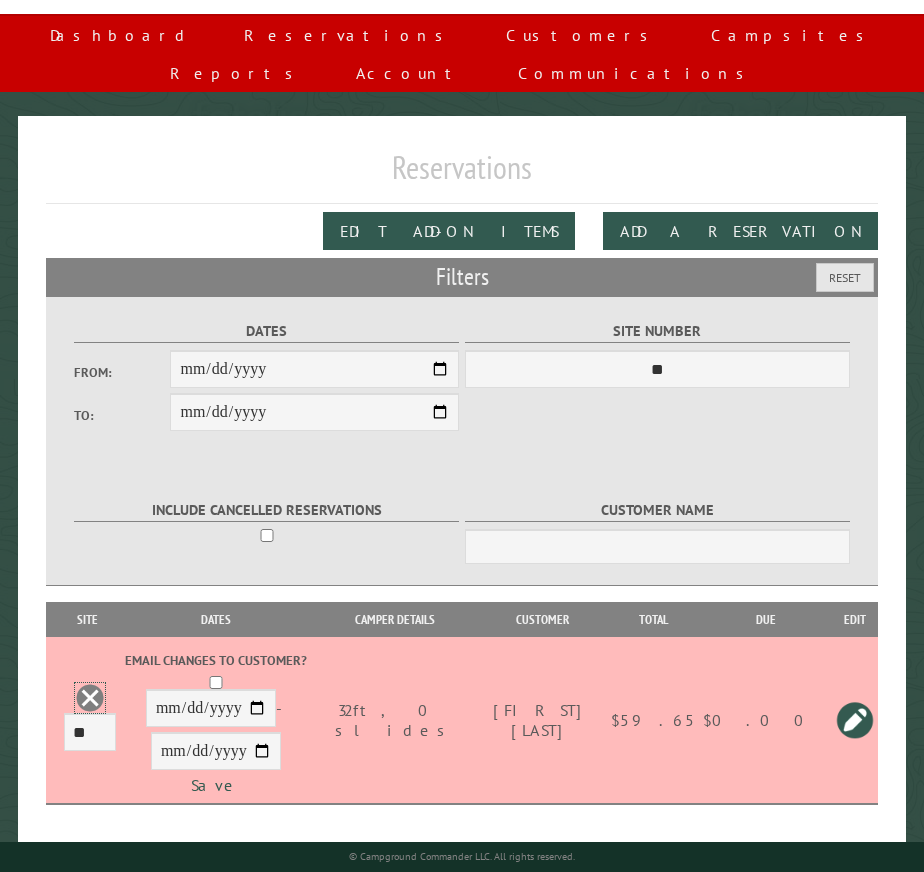 scroll, scrollTop: 0, scrollLeft: 0, axis: both 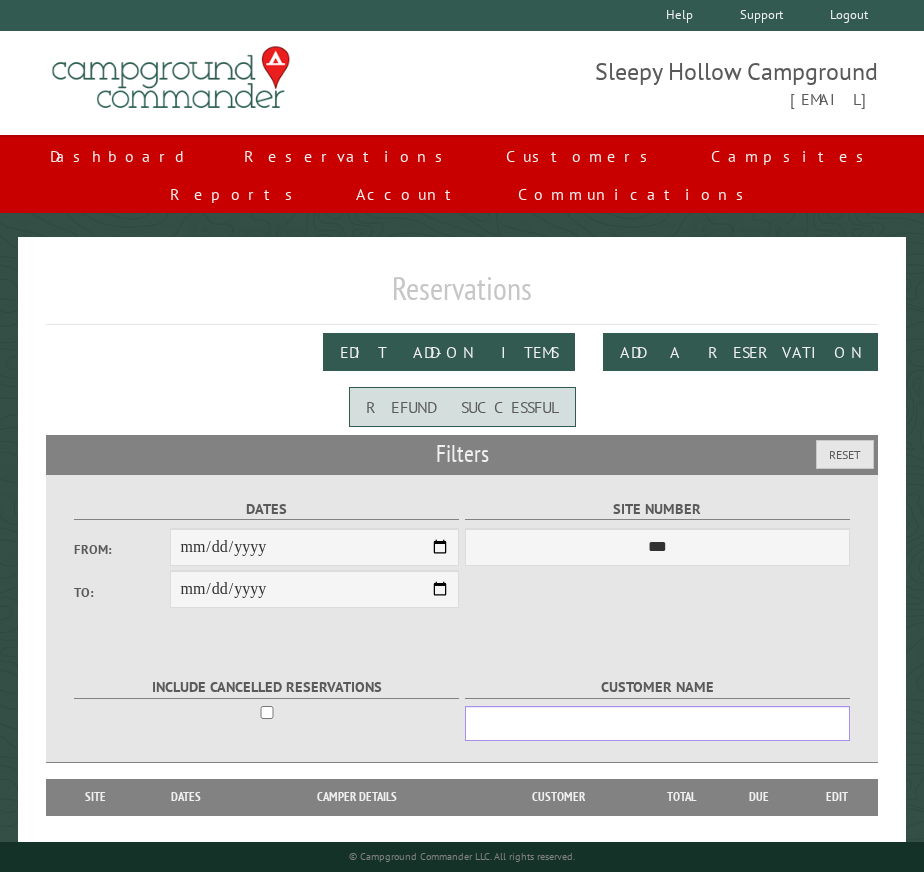 click on "Customer Name" at bounding box center [657, 723] 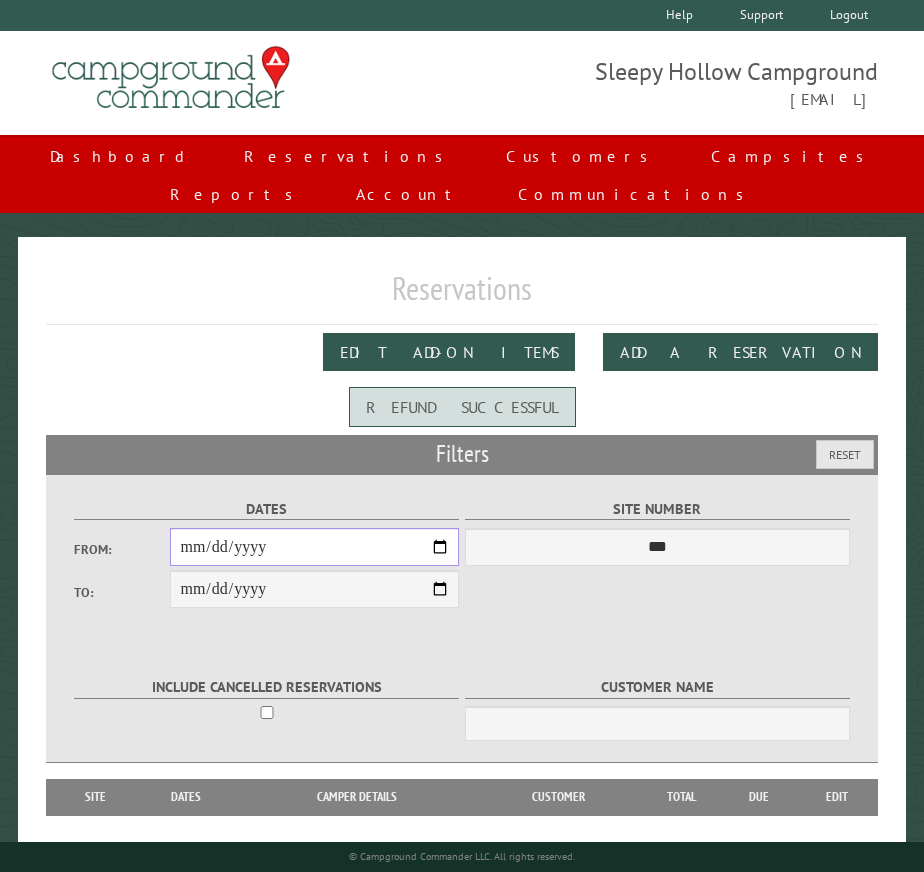 click on "From:" at bounding box center [314, 547] 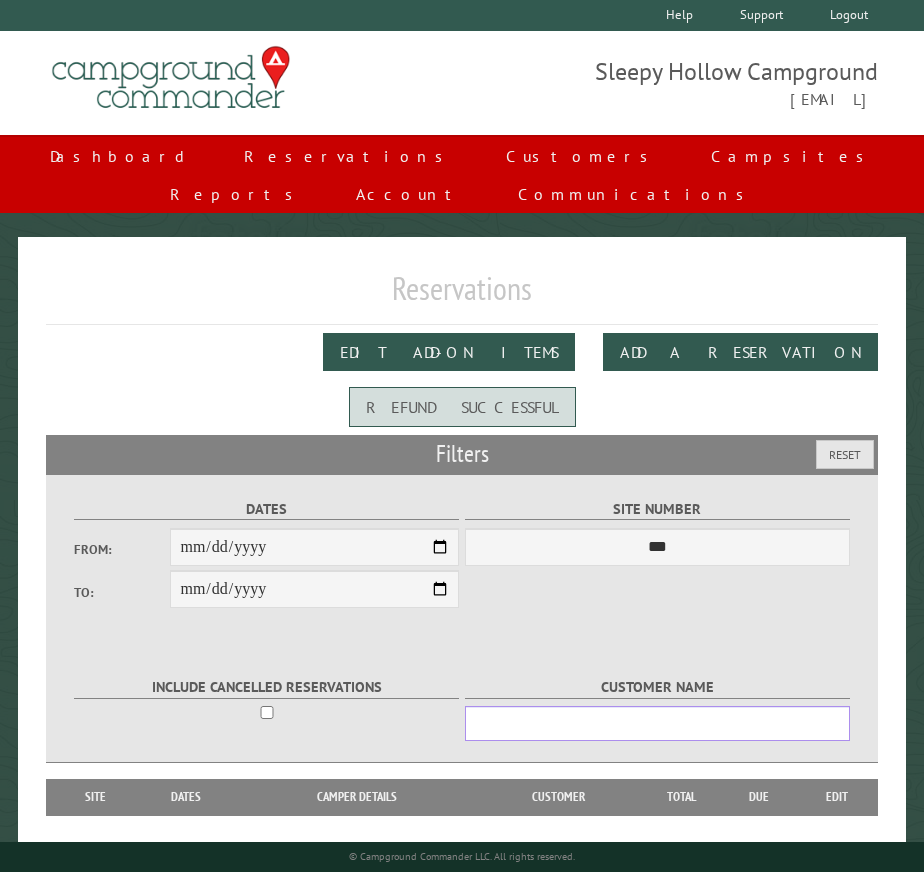 click on "Customer Name" at bounding box center (657, 723) 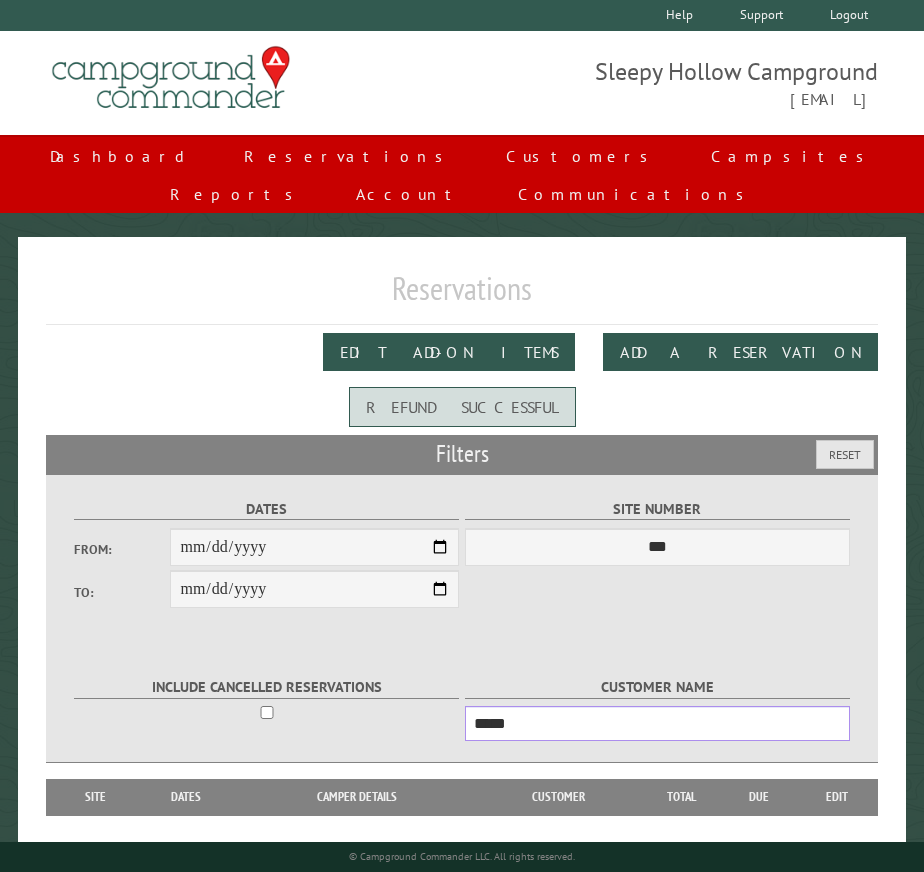 type on "*****" 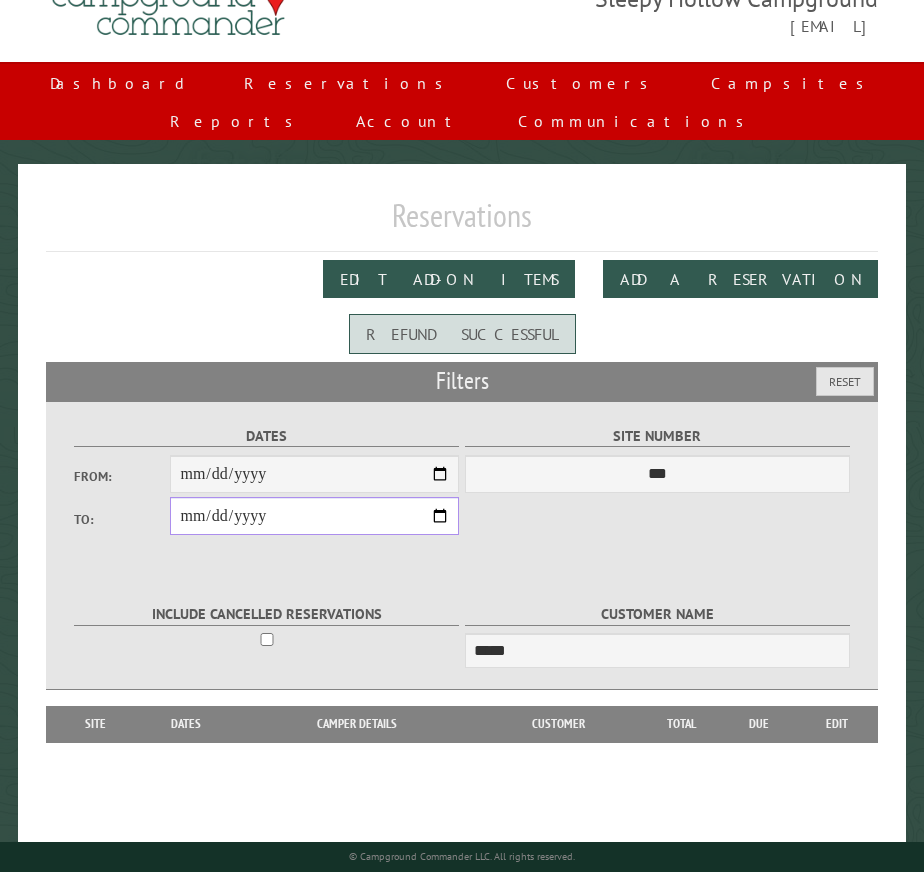 click on "**********" at bounding box center (314, 516) 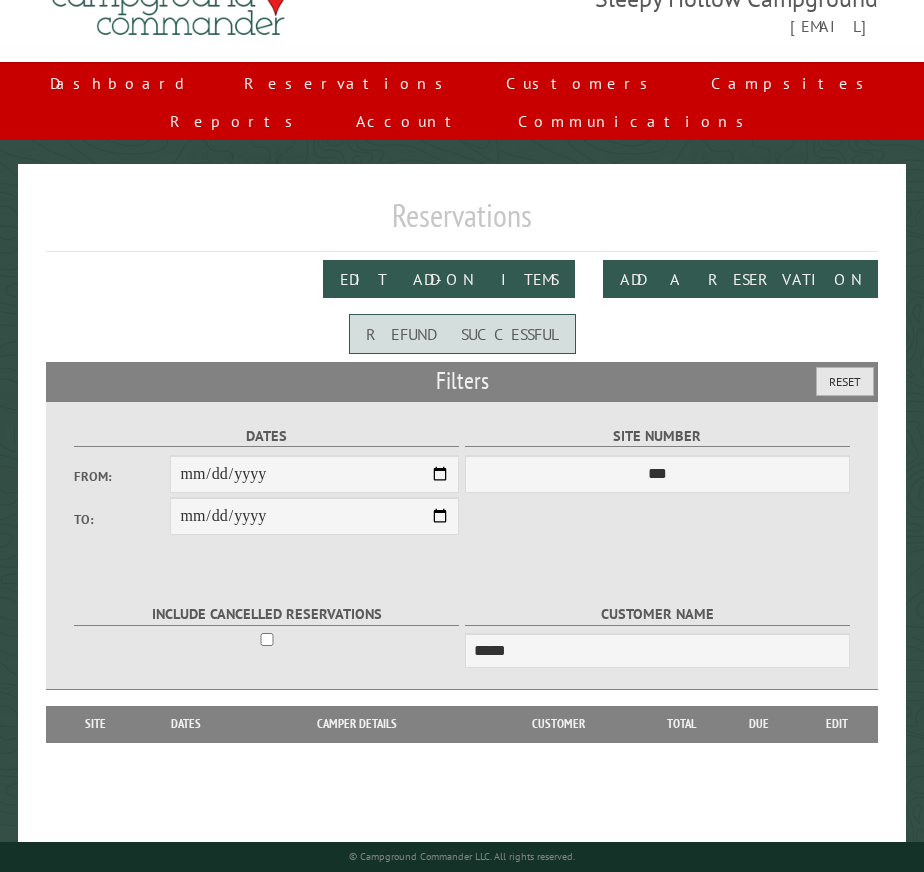 click on "Reset" at bounding box center [845, 381] 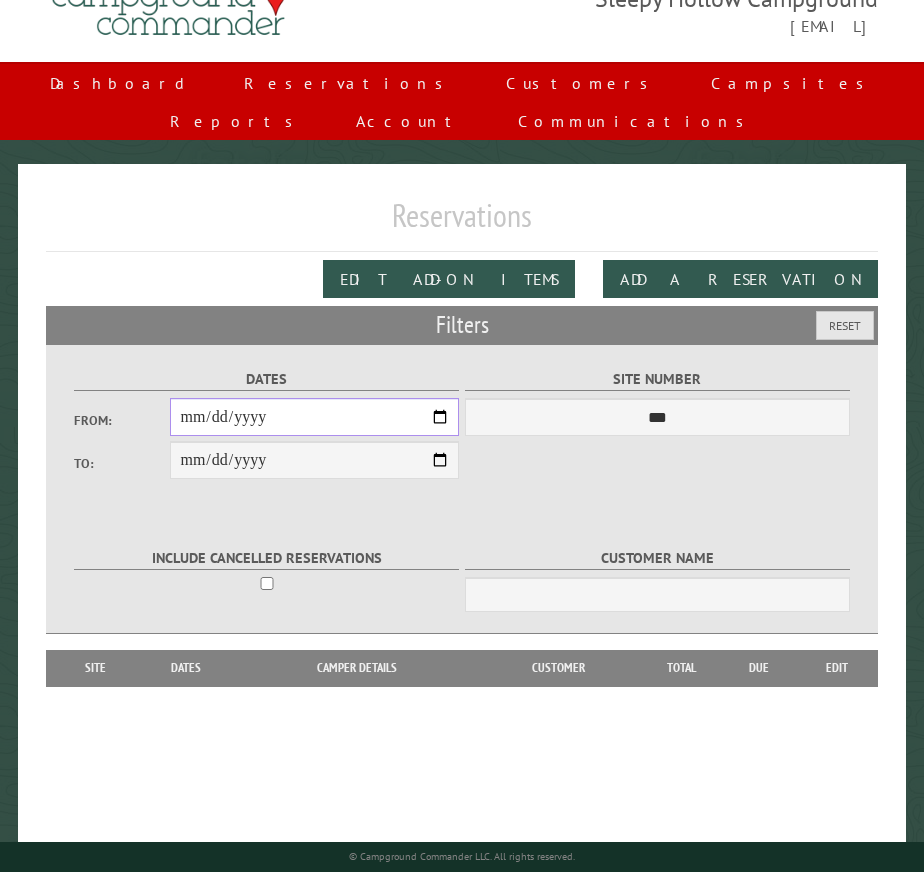 click on "From:" at bounding box center (314, 417) 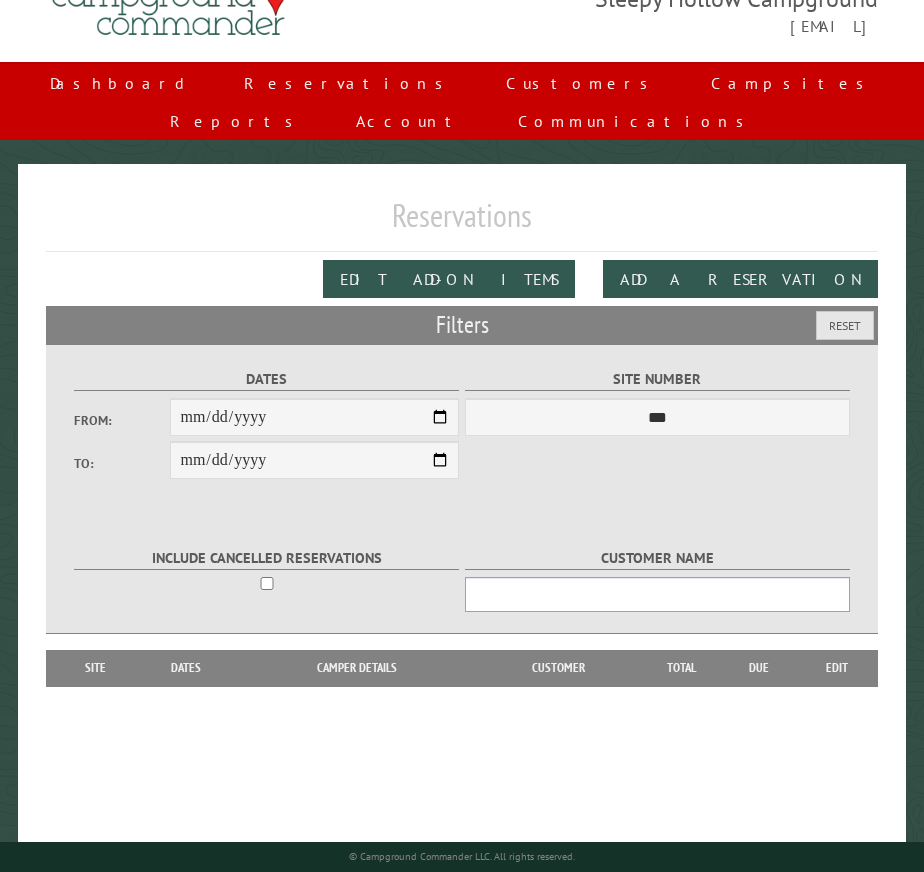 click on "Customer Name" at bounding box center (657, 594) 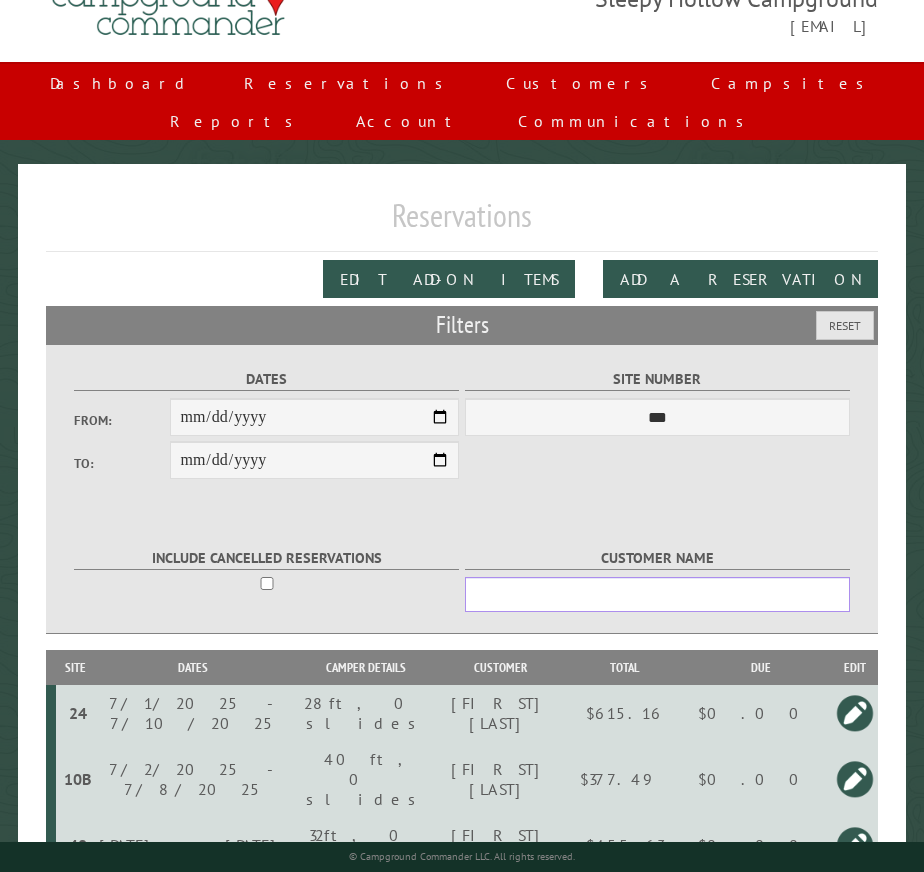 click on "Customer Name" at bounding box center (657, 594) 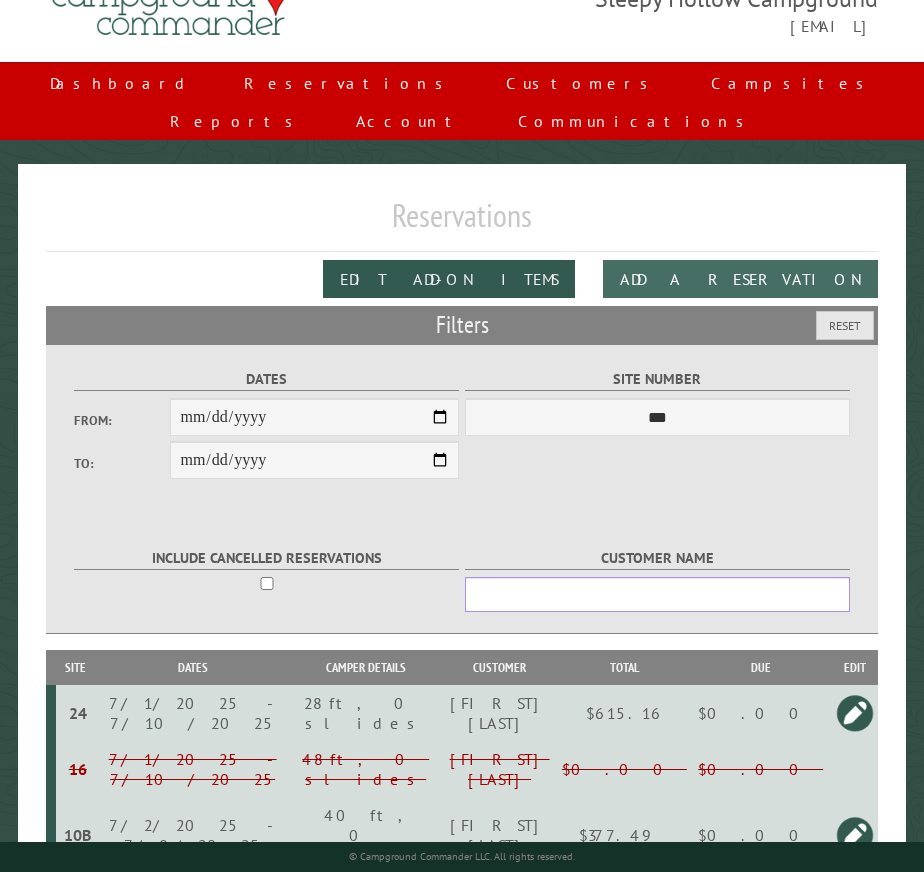 scroll, scrollTop: 0, scrollLeft: 0, axis: both 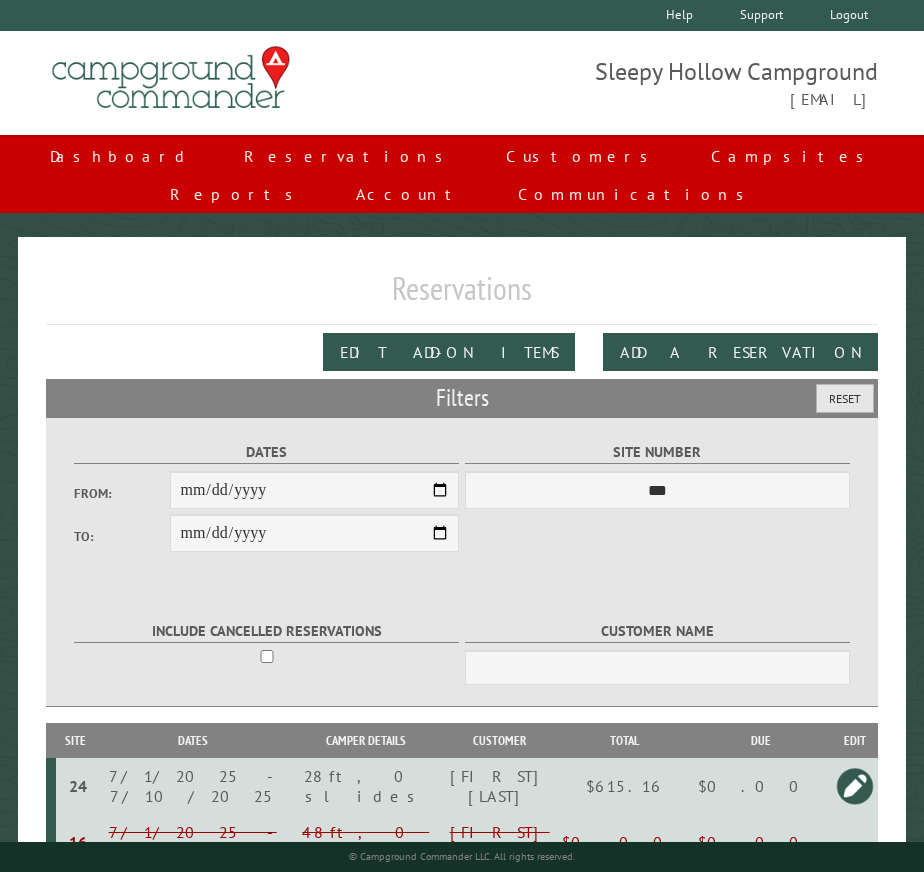 click on "Reset" at bounding box center (845, 398) 